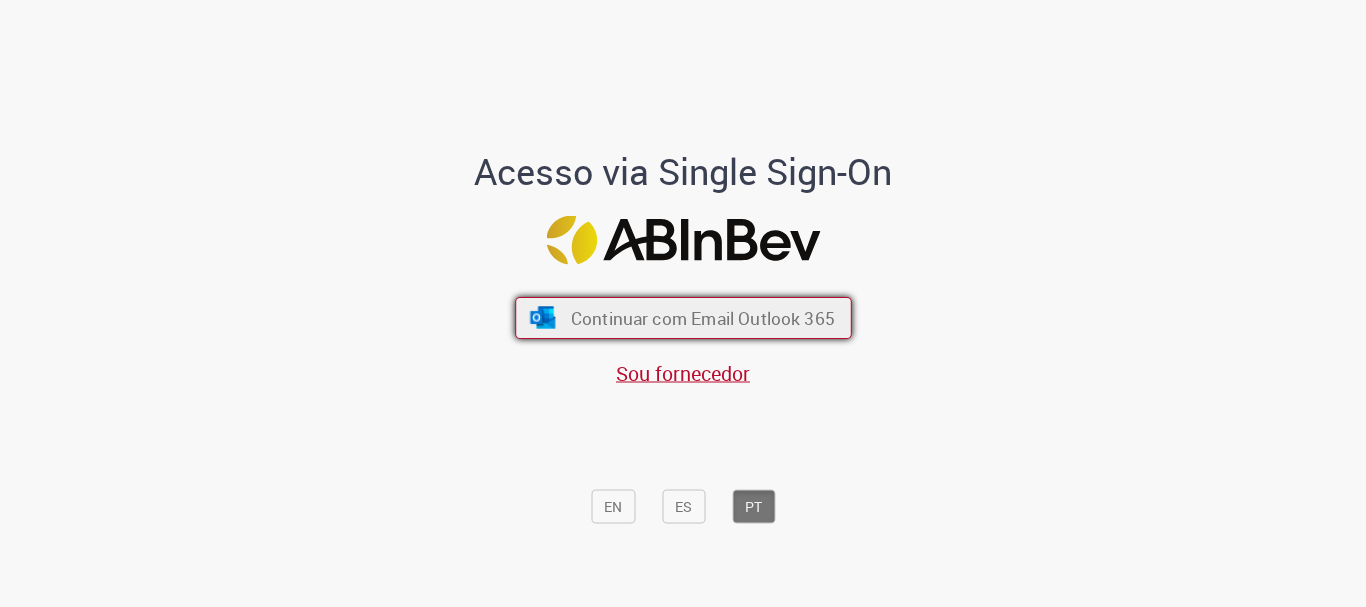 scroll, scrollTop: 0, scrollLeft: 0, axis: both 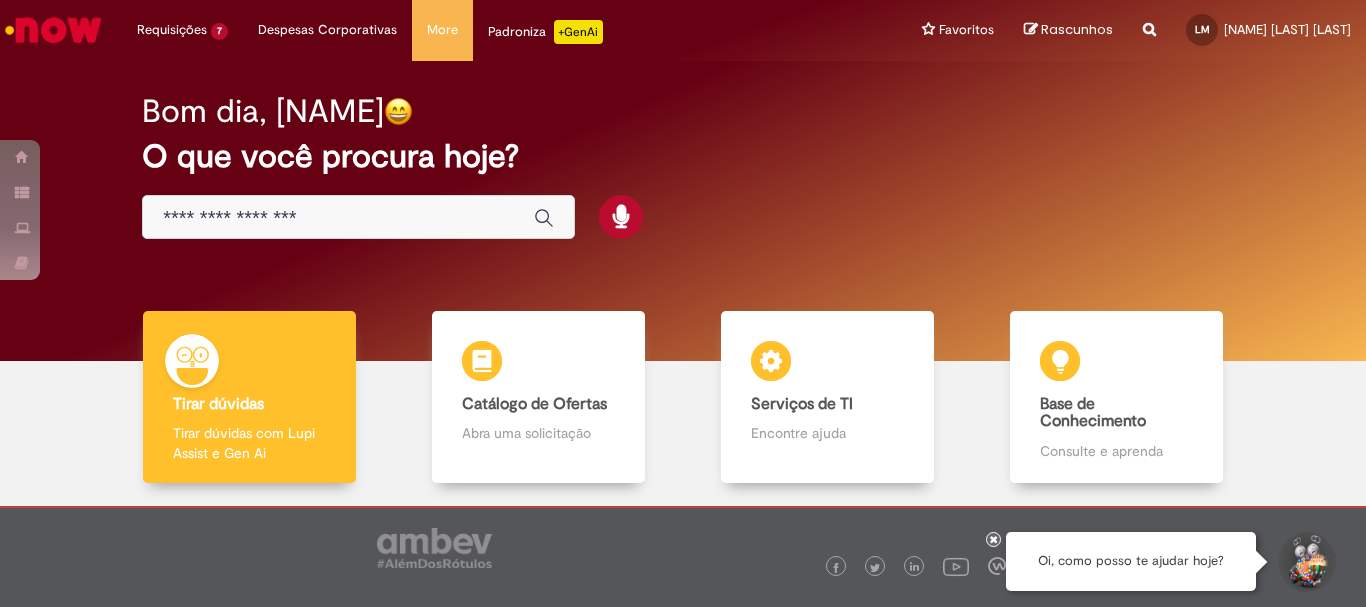click at bounding box center [338, 218] 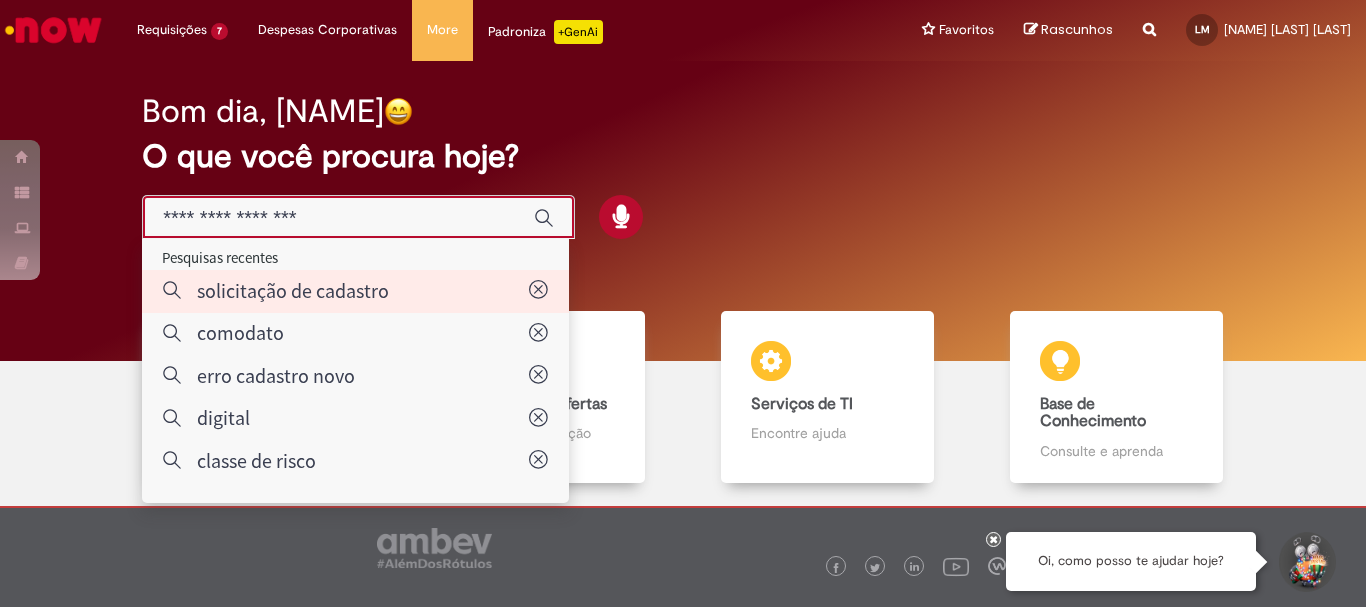 type on "**********" 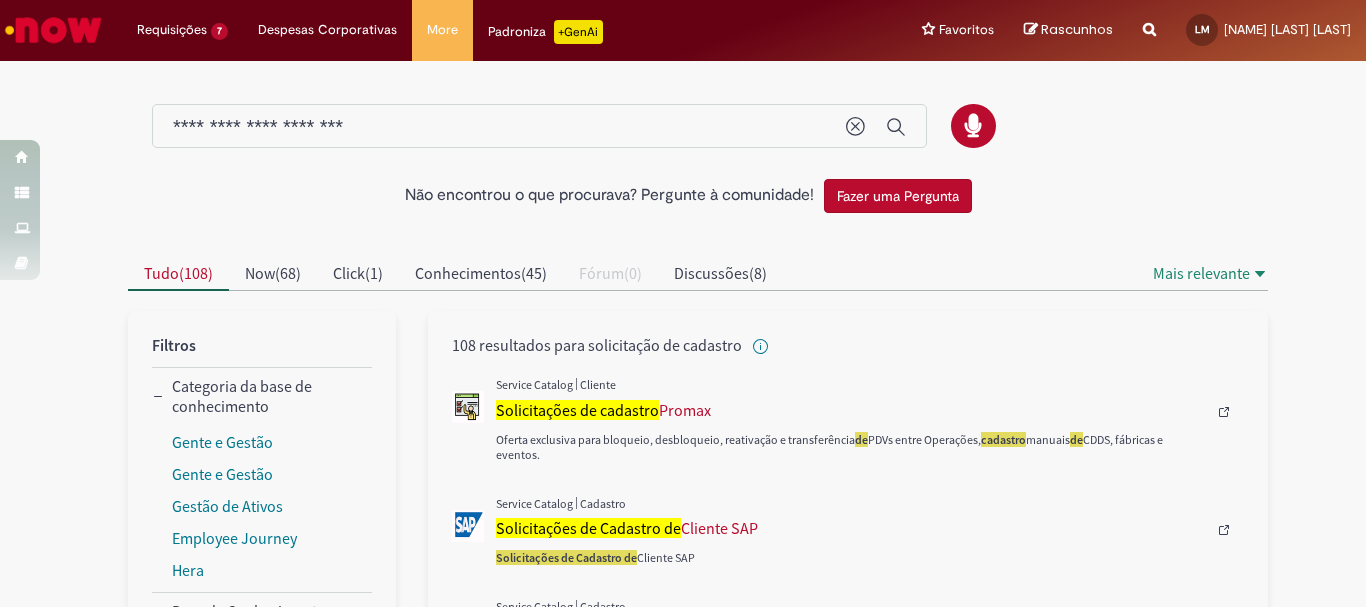 click at bounding box center [870, 412] 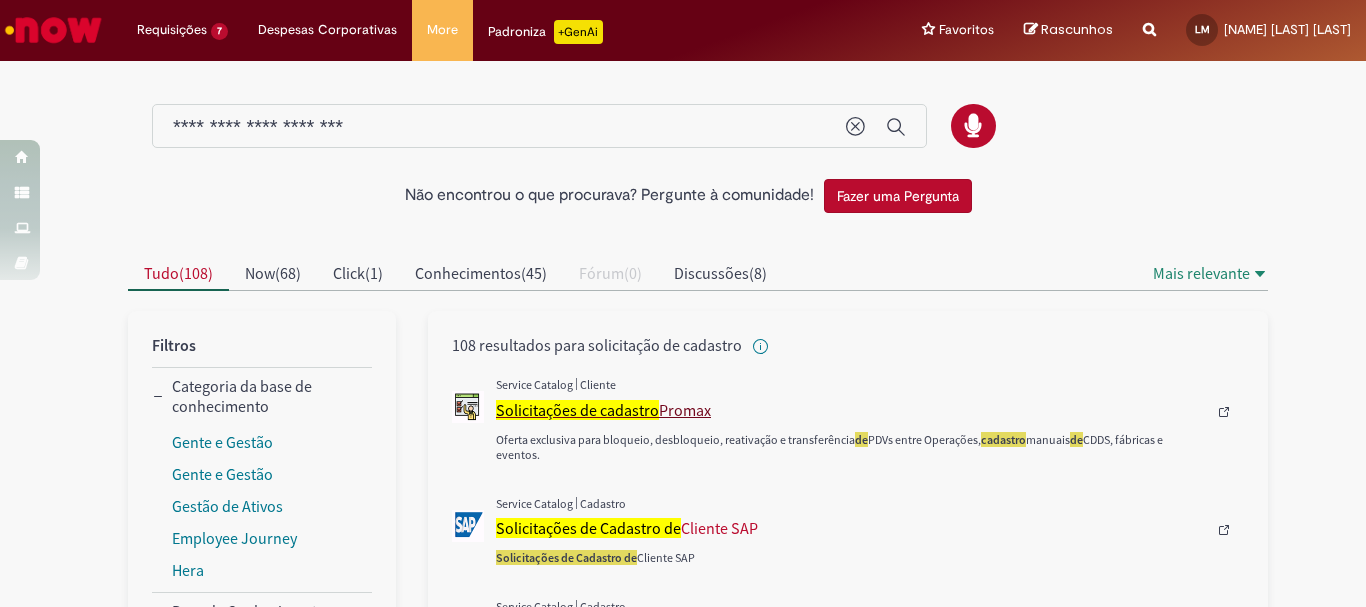 click on "Solicitações de cadastro" at bounding box center (577, 410) 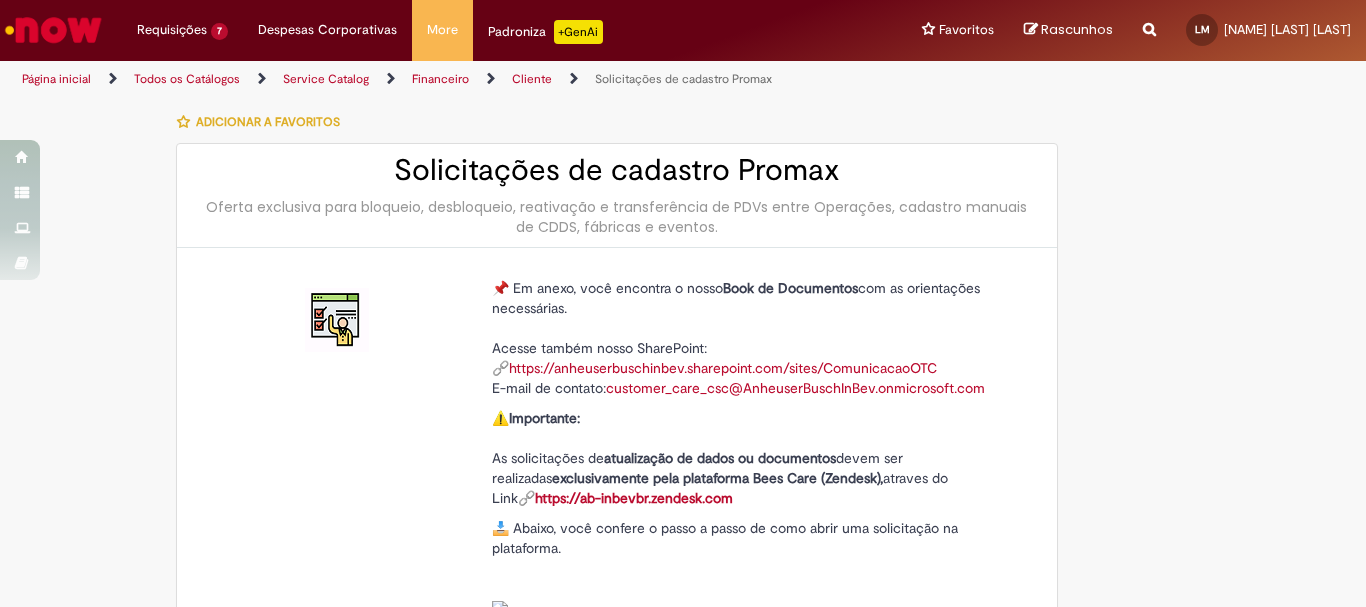 type on "**********" 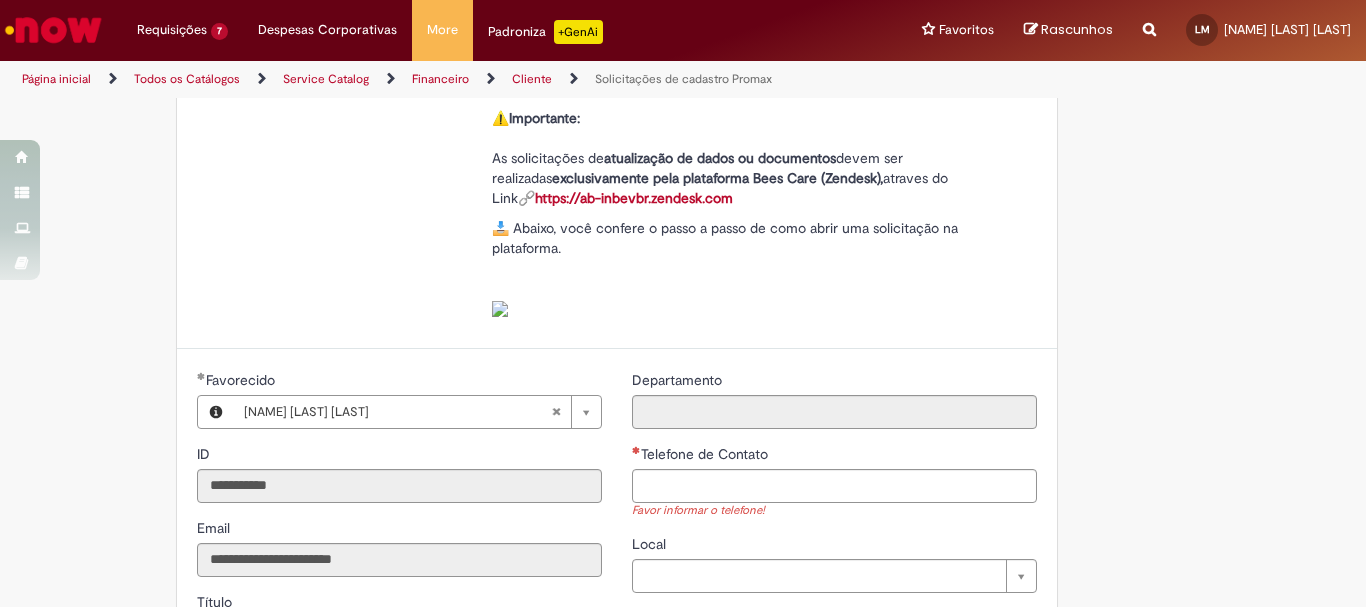 scroll, scrollTop: 400, scrollLeft: 0, axis: vertical 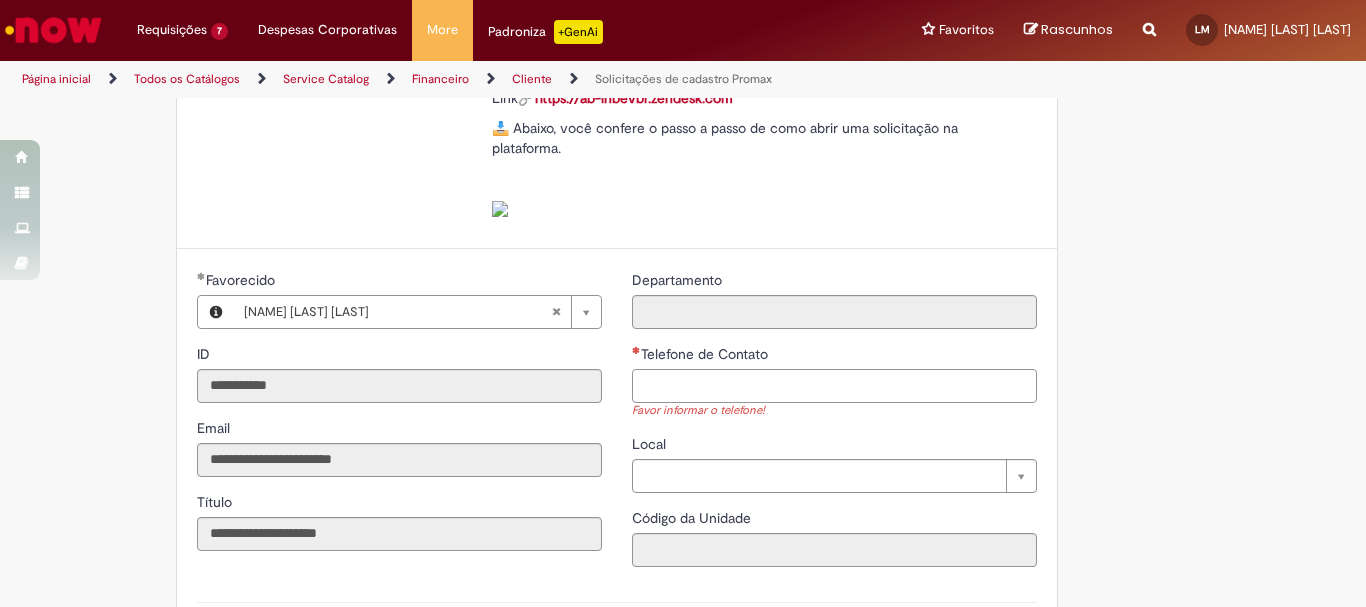 click on "Telefone de Contato" at bounding box center [834, 386] 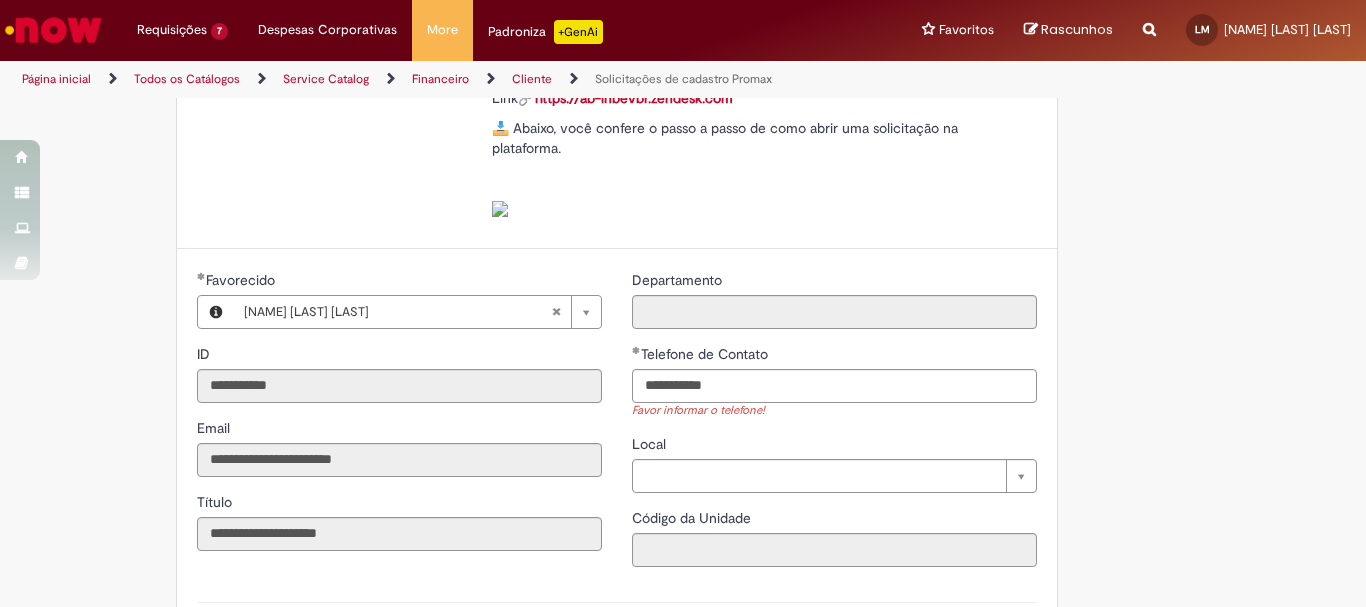 type on "**********" 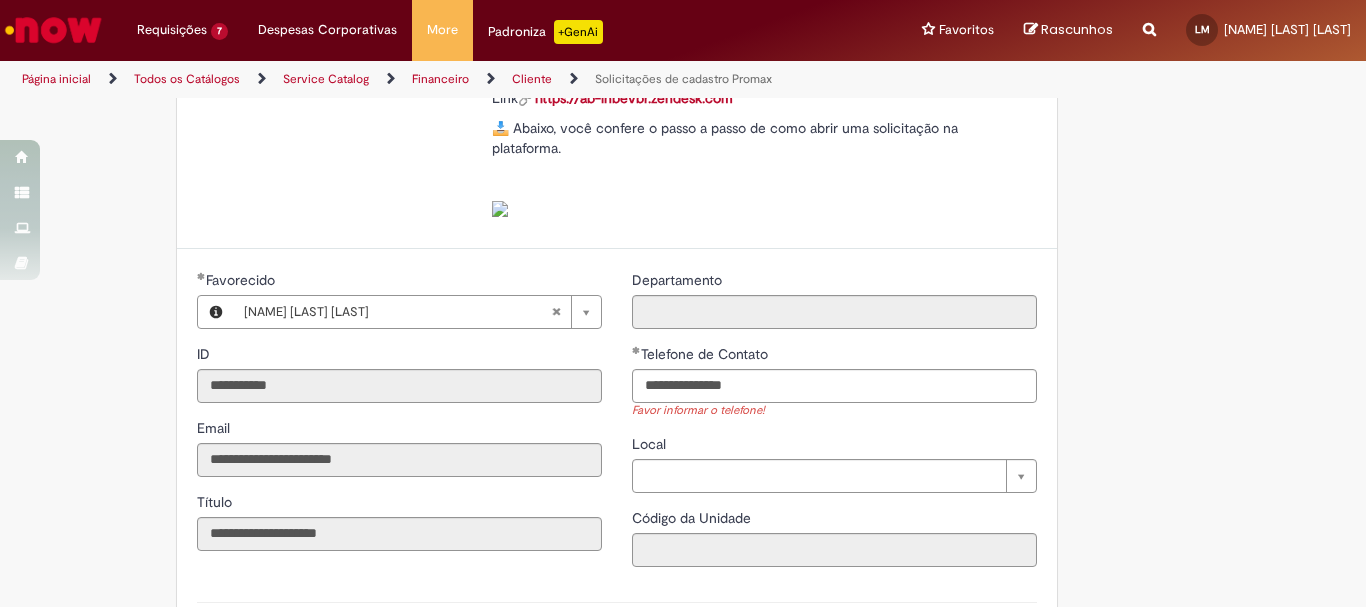 click on "📥 Abaixo, você confere o passo a passo de como abrir uma solicitação na plataforma." at bounding box center (757, 168) 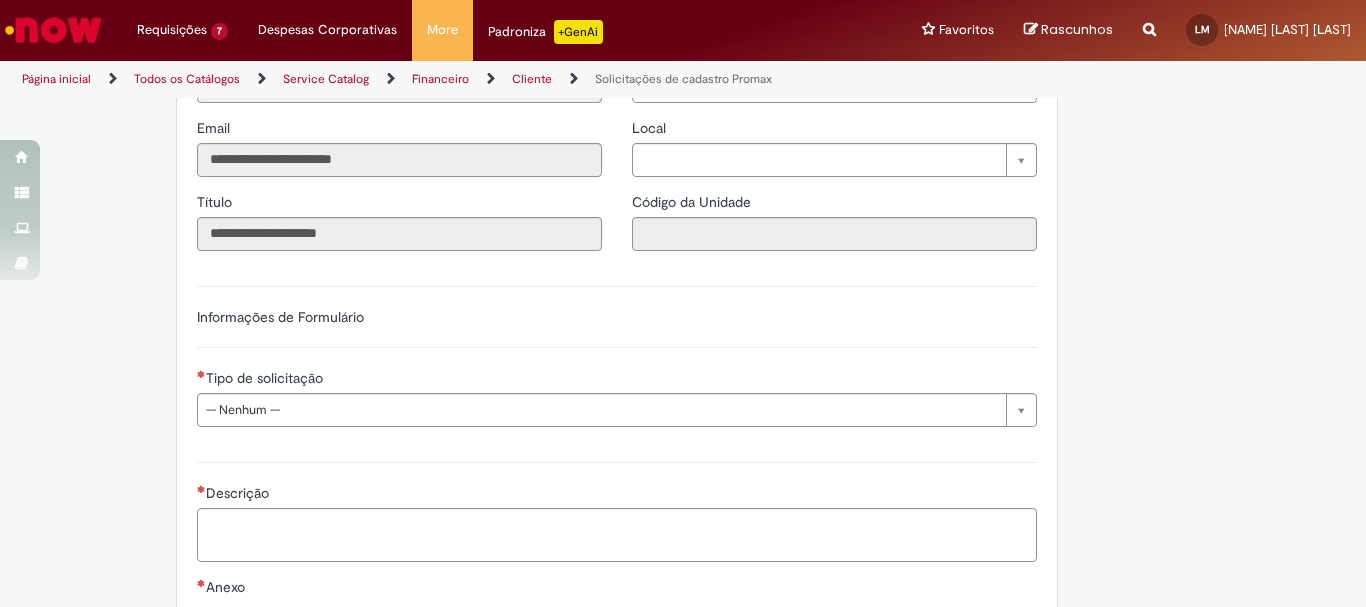 scroll, scrollTop: 900, scrollLeft: 0, axis: vertical 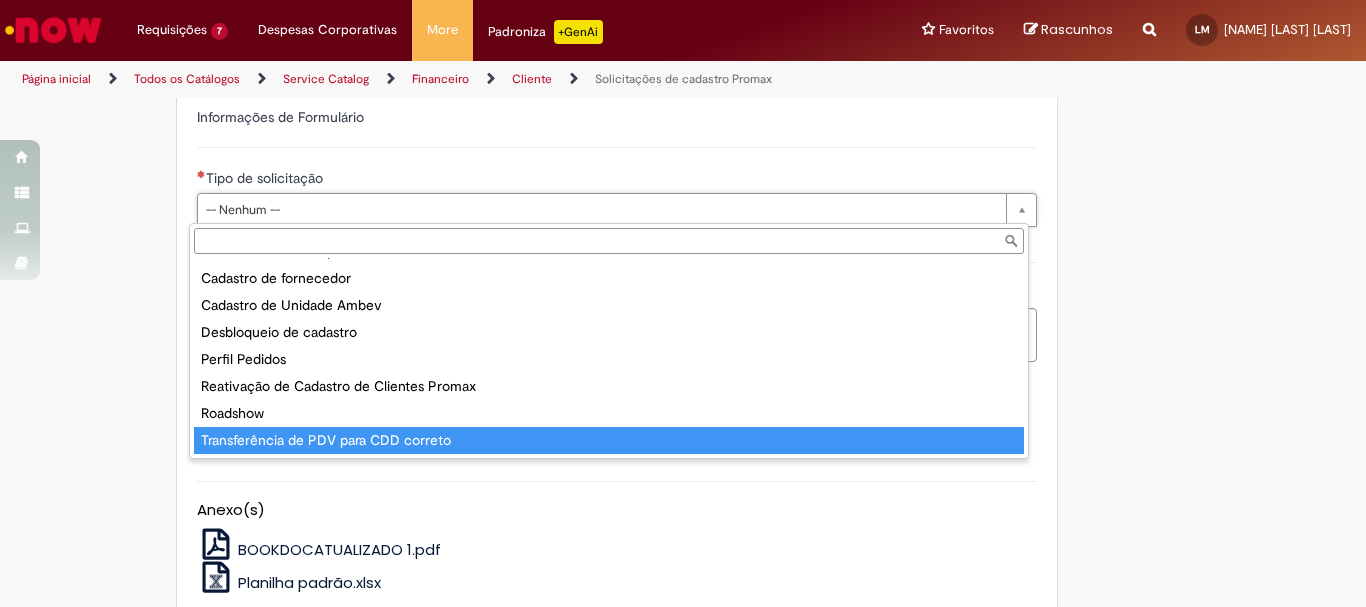 type on "**********" 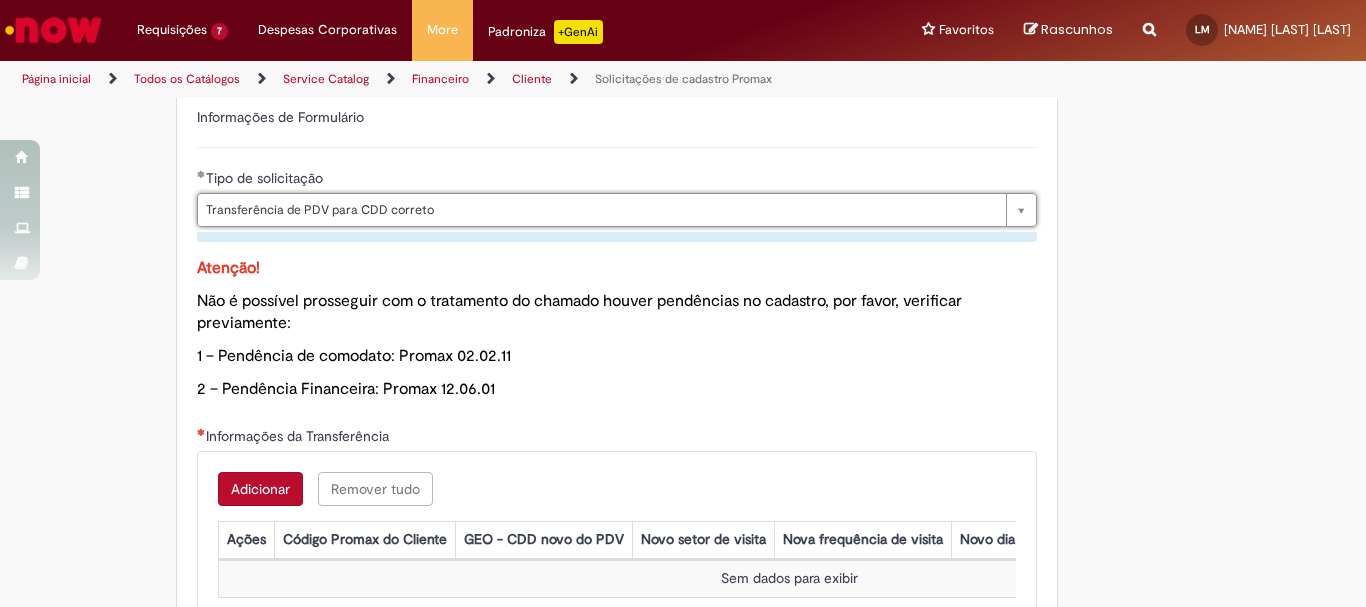 scroll, scrollTop: 1300, scrollLeft: 0, axis: vertical 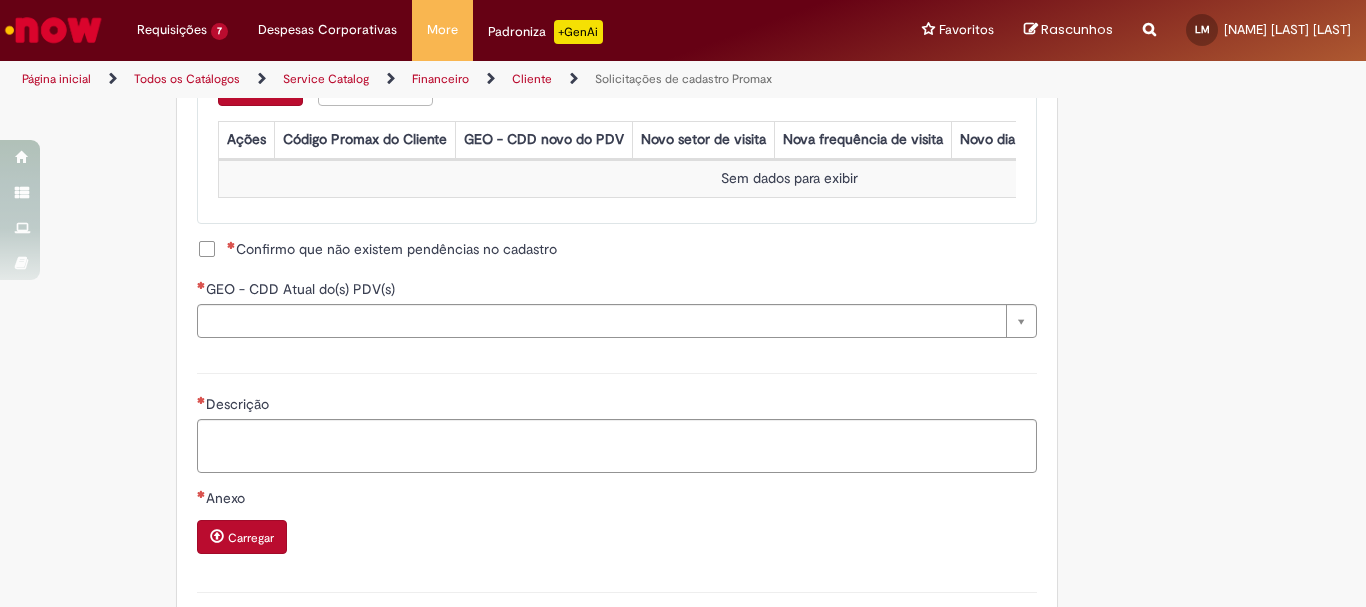 click on "Confirmo que não existem pendências no cadastro" at bounding box center [392, 249] 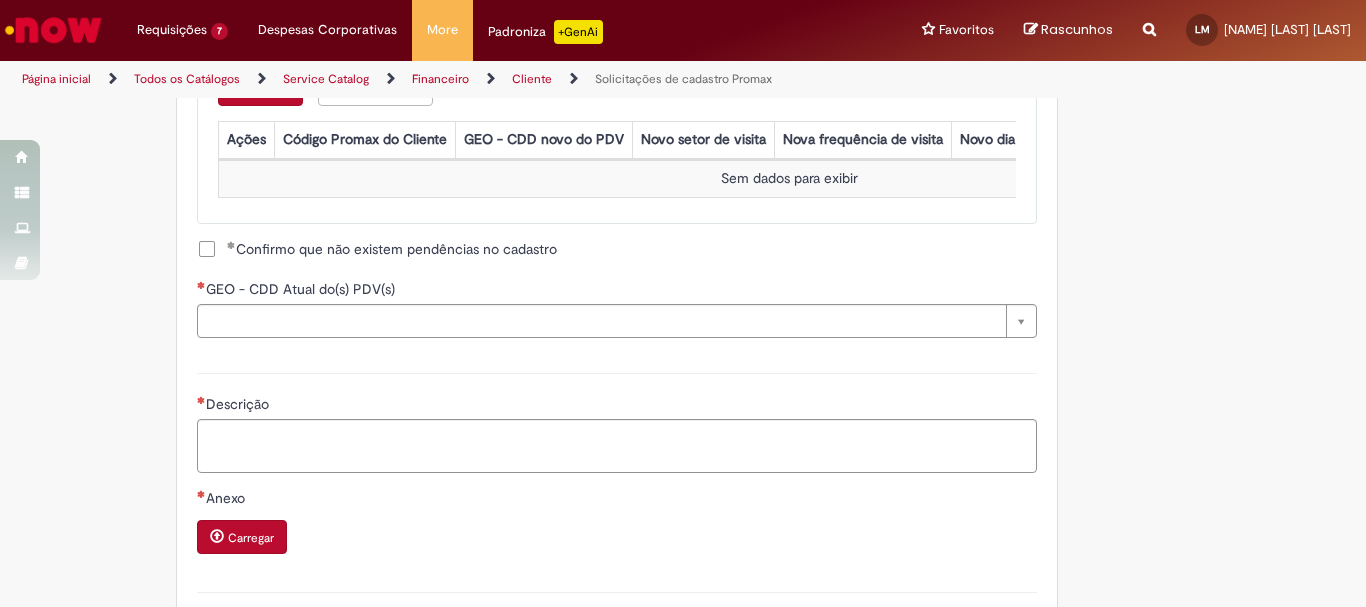 scroll, scrollTop: 1100, scrollLeft: 0, axis: vertical 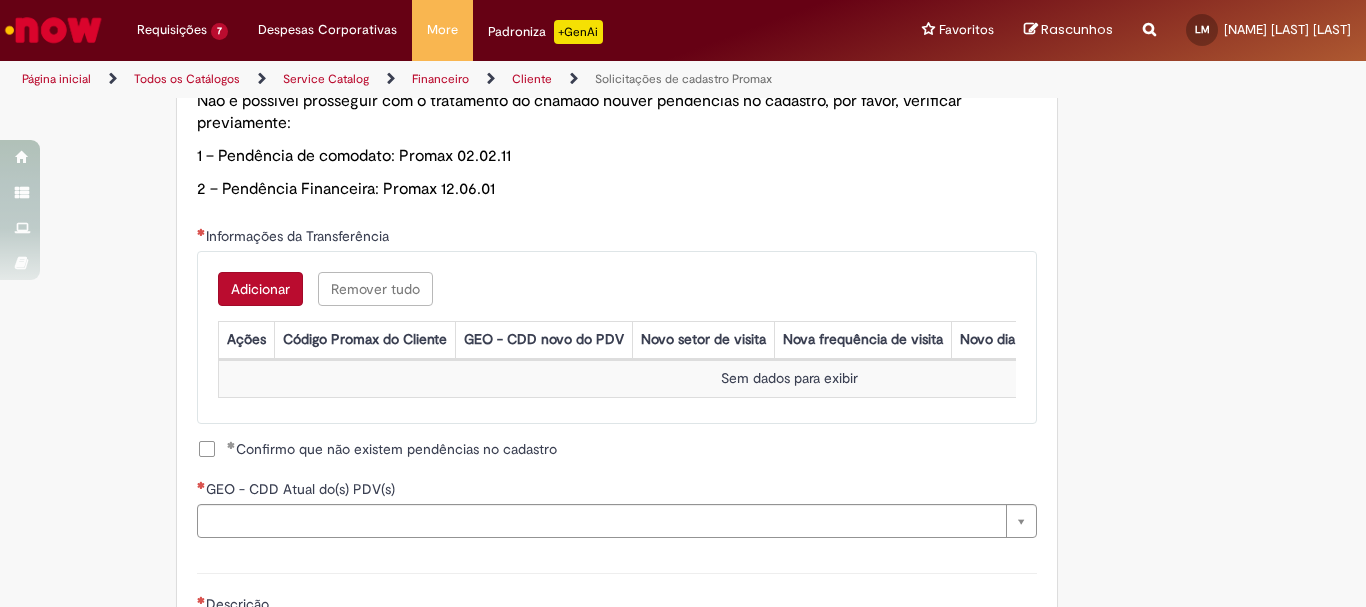 click on "Adicionar" at bounding box center [260, 289] 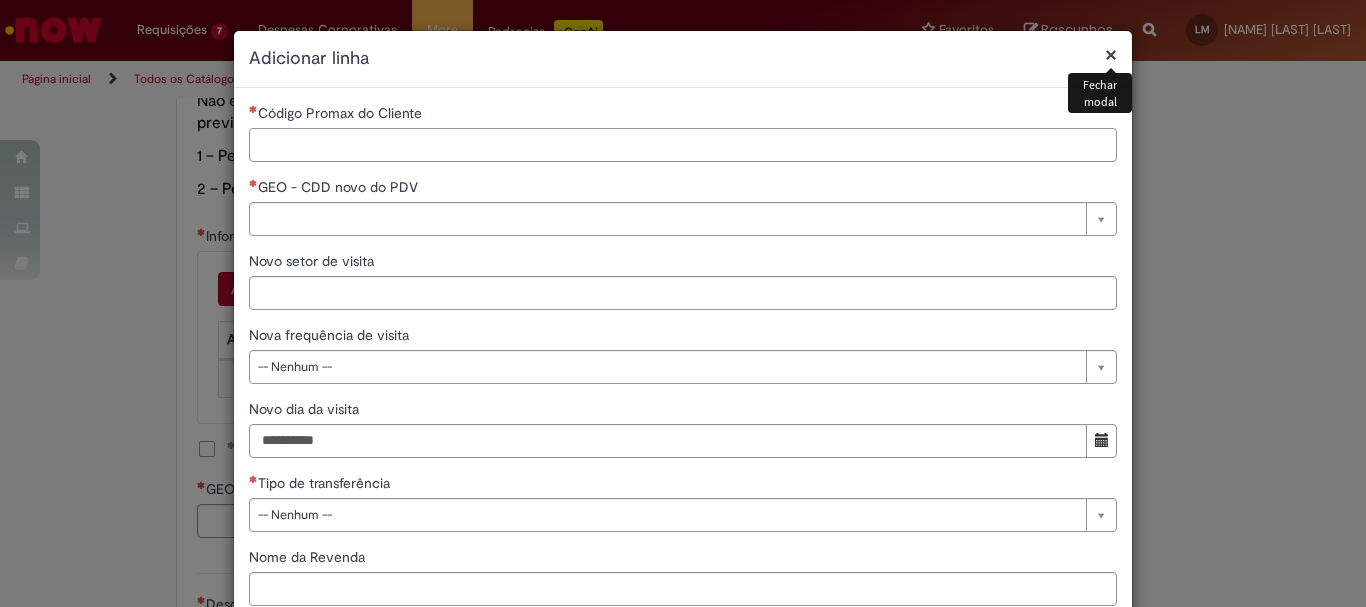 click on "Código Promax do Cliente" at bounding box center (683, 145) 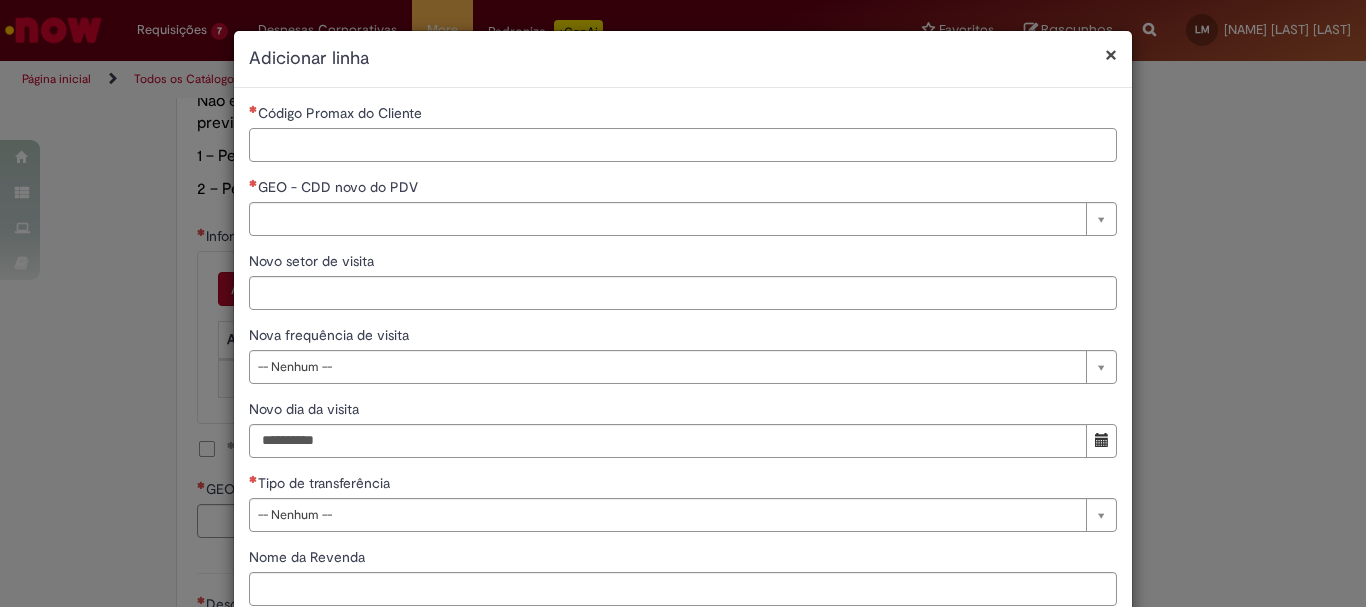 paste on "*****" 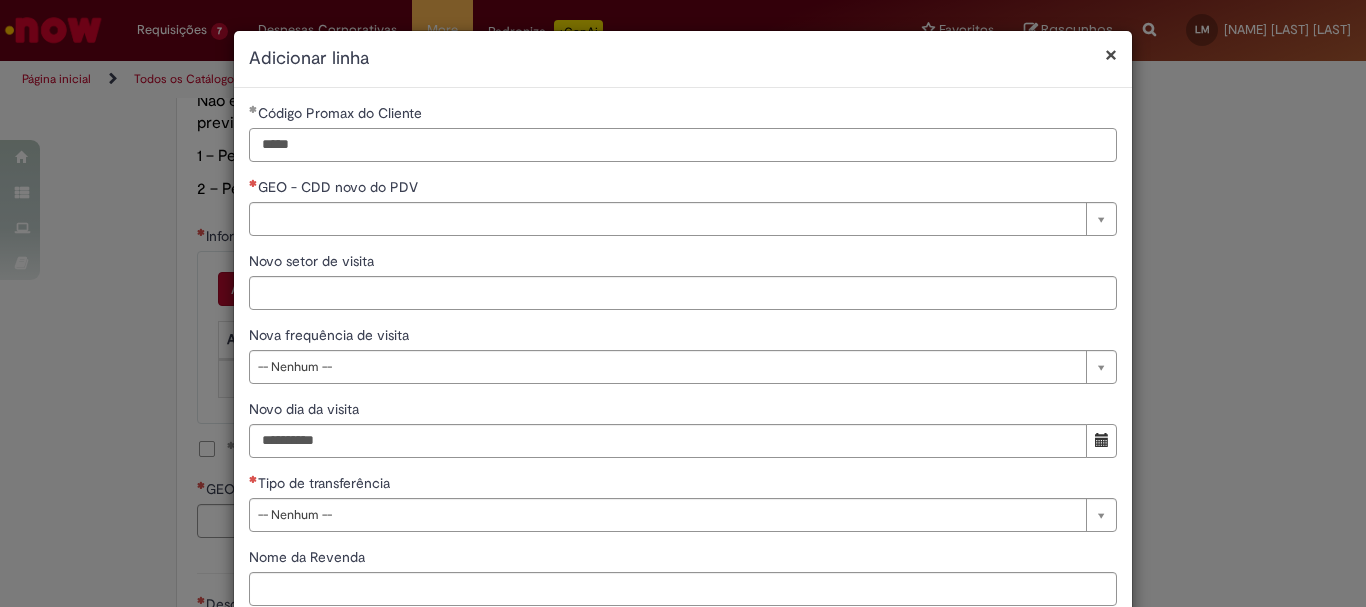 type on "*****" 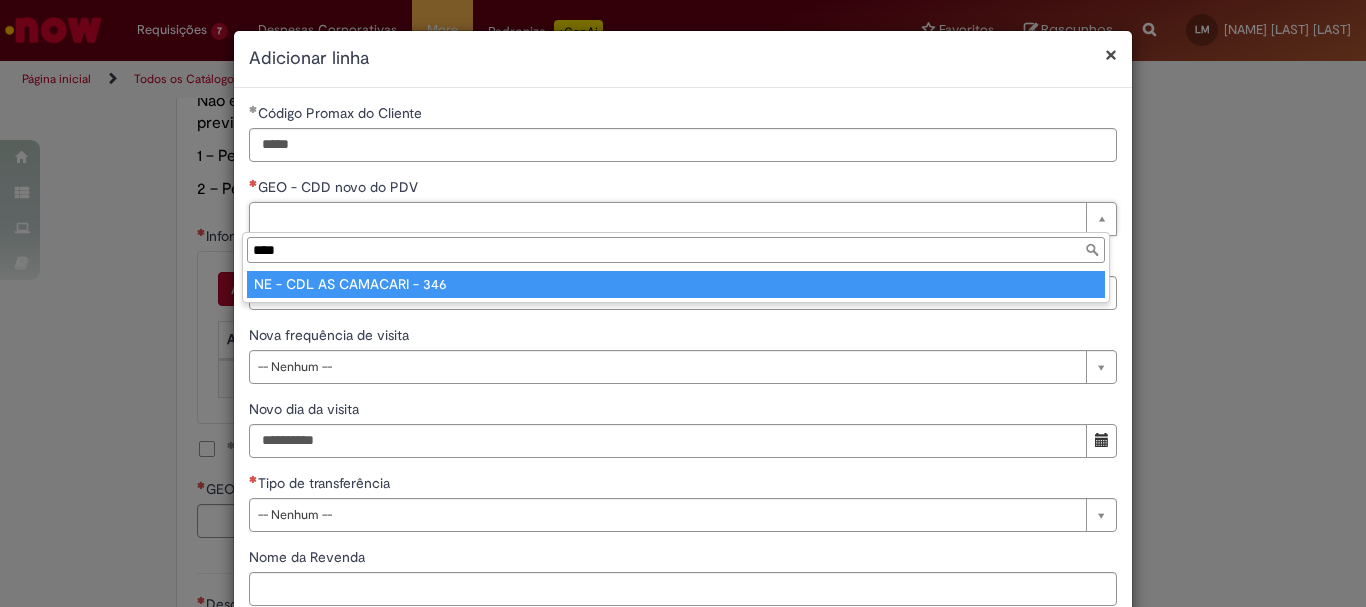 type on "****" 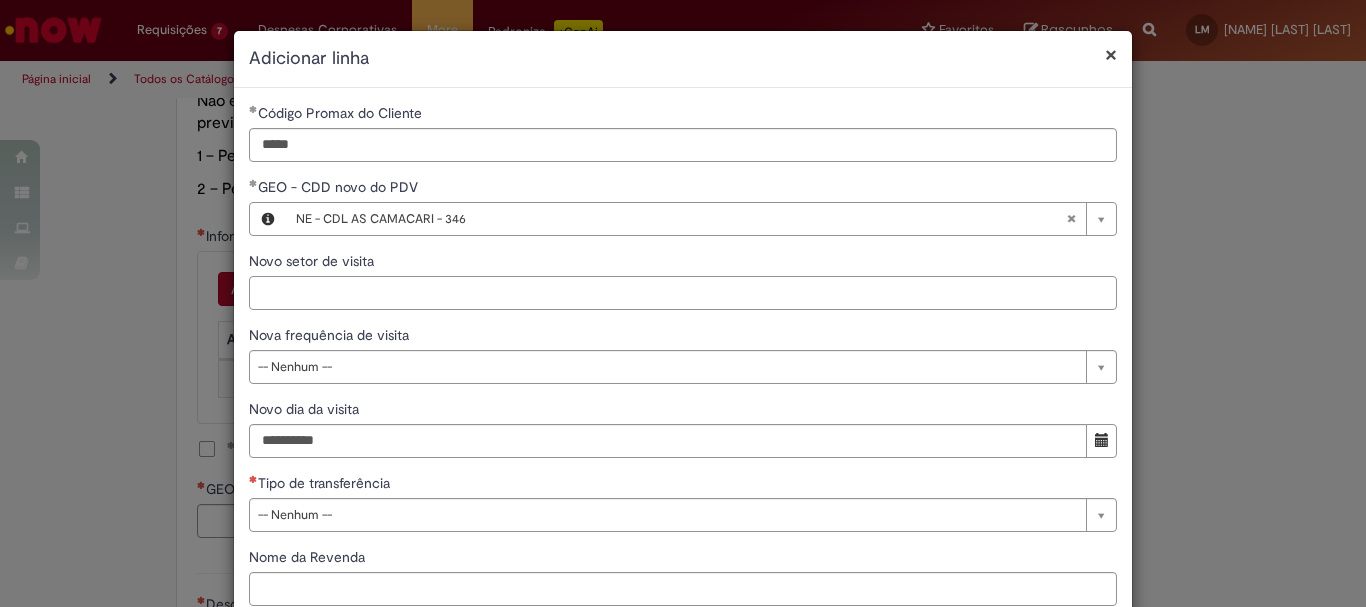 click on "Novo setor de visita" at bounding box center [683, 293] 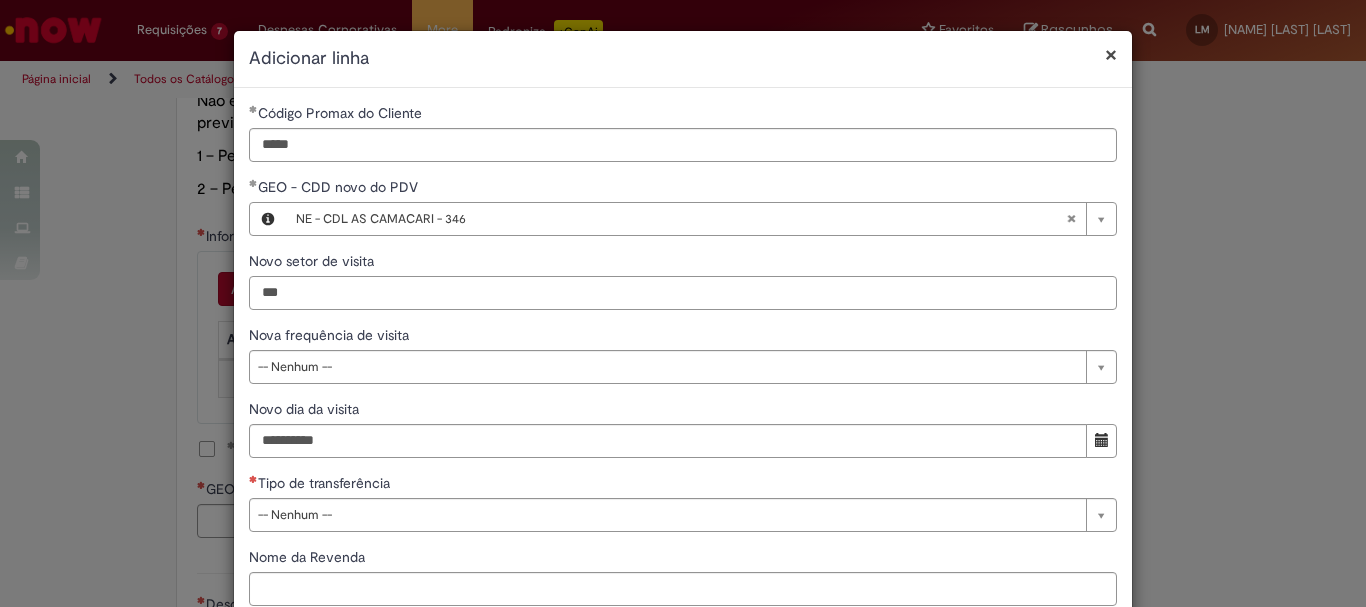 type on "***" 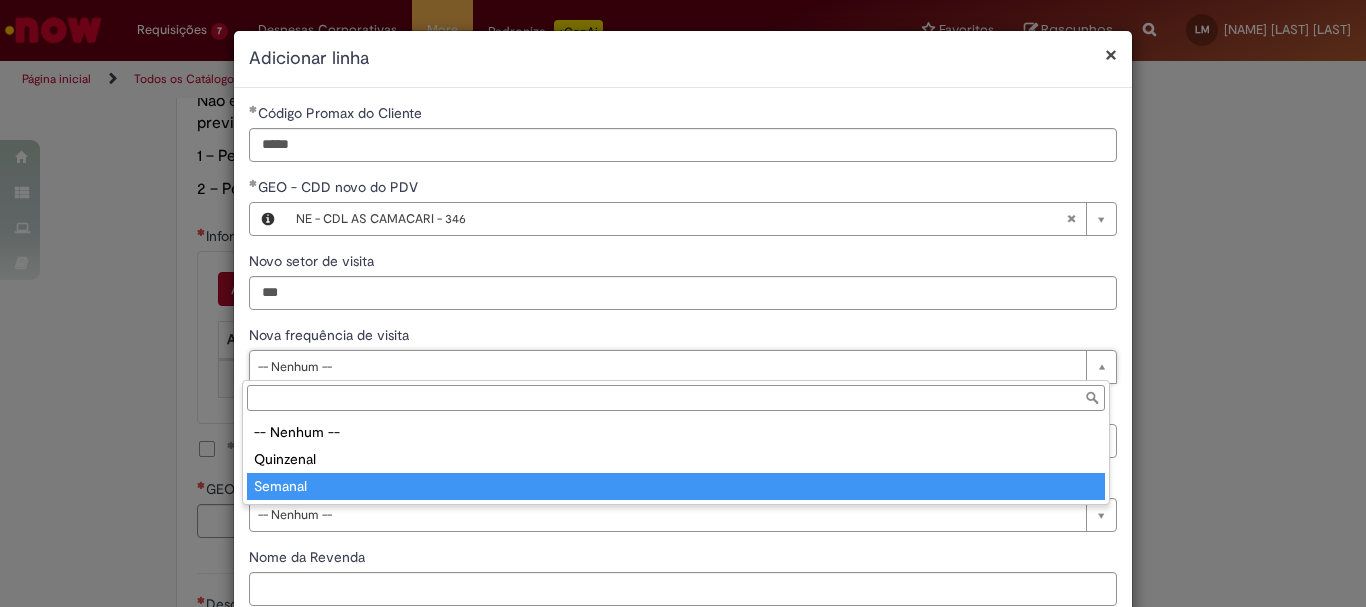 type on "*******" 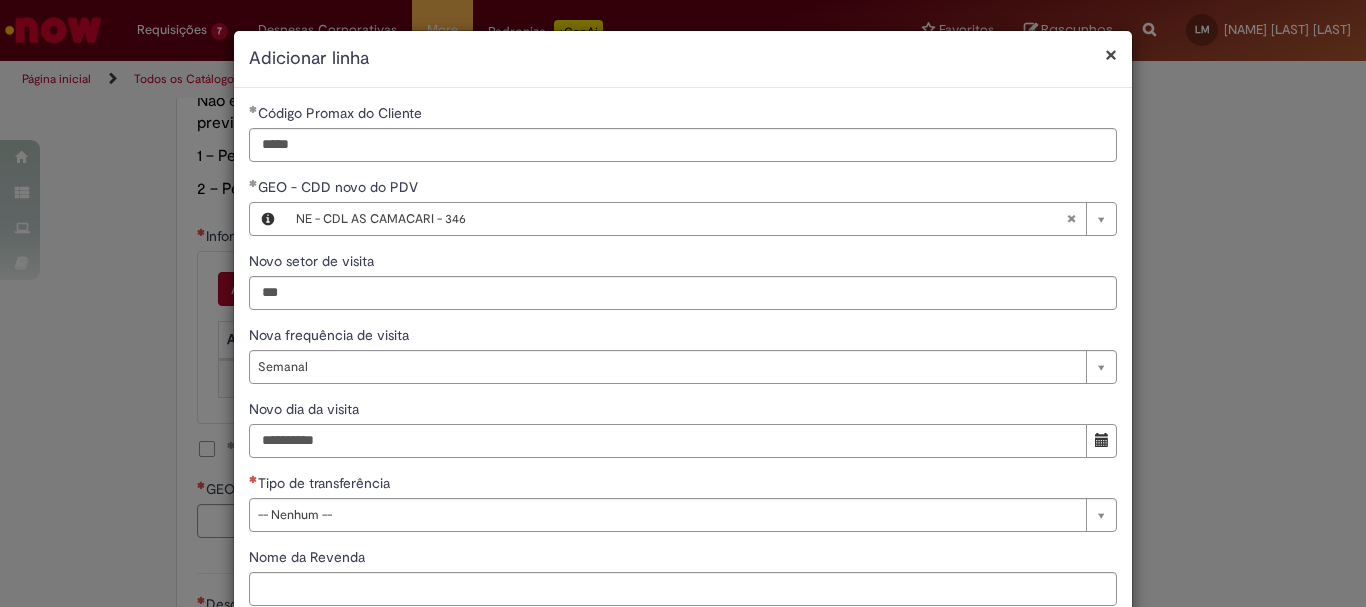 click on "Novo dia da visita" at bounding box center (668, 441) 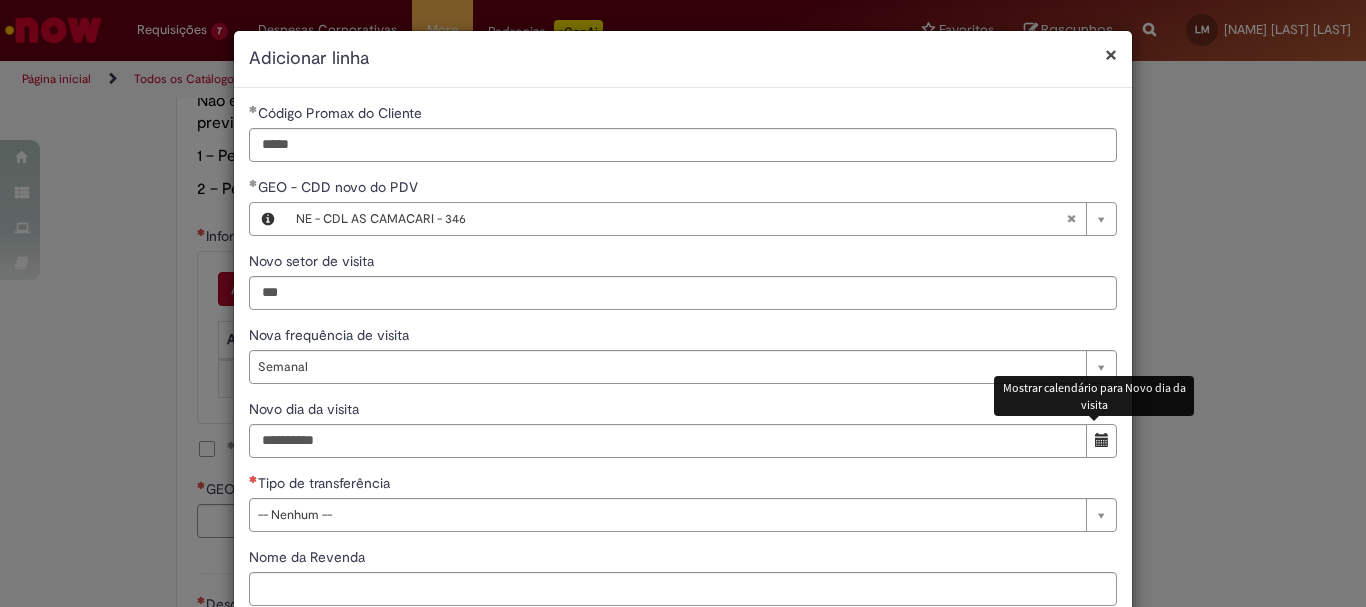 click at bounding box center (1101, 441) 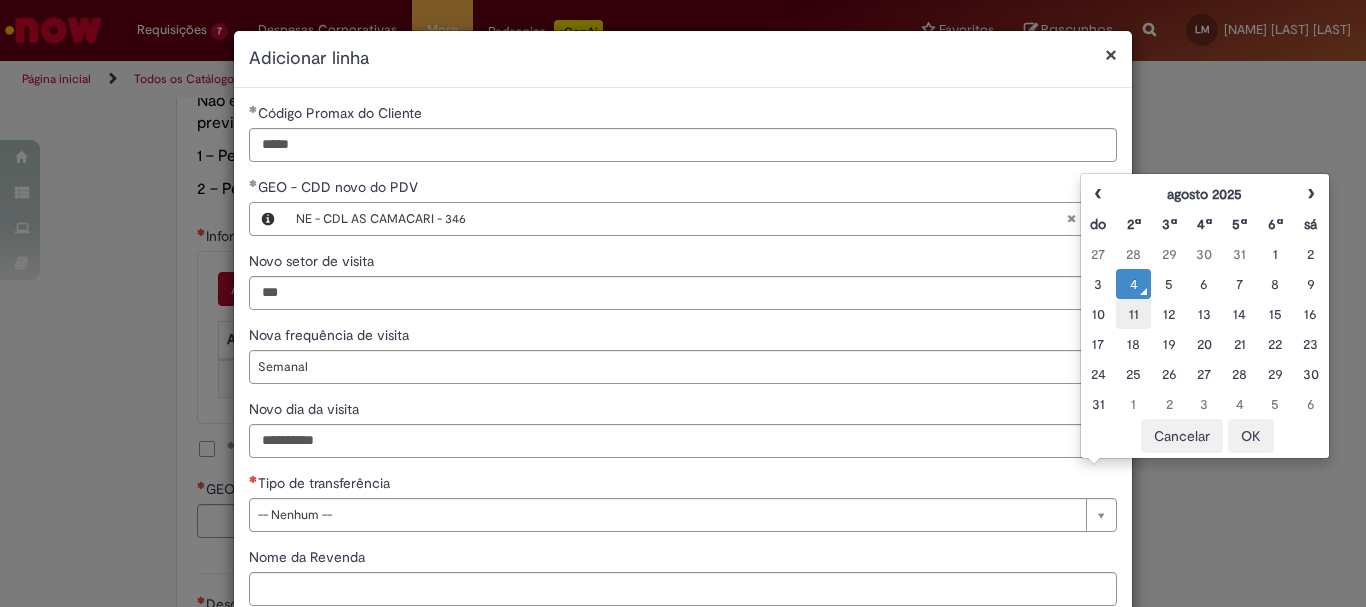 click on "11" at bounding box center (1133, 314) 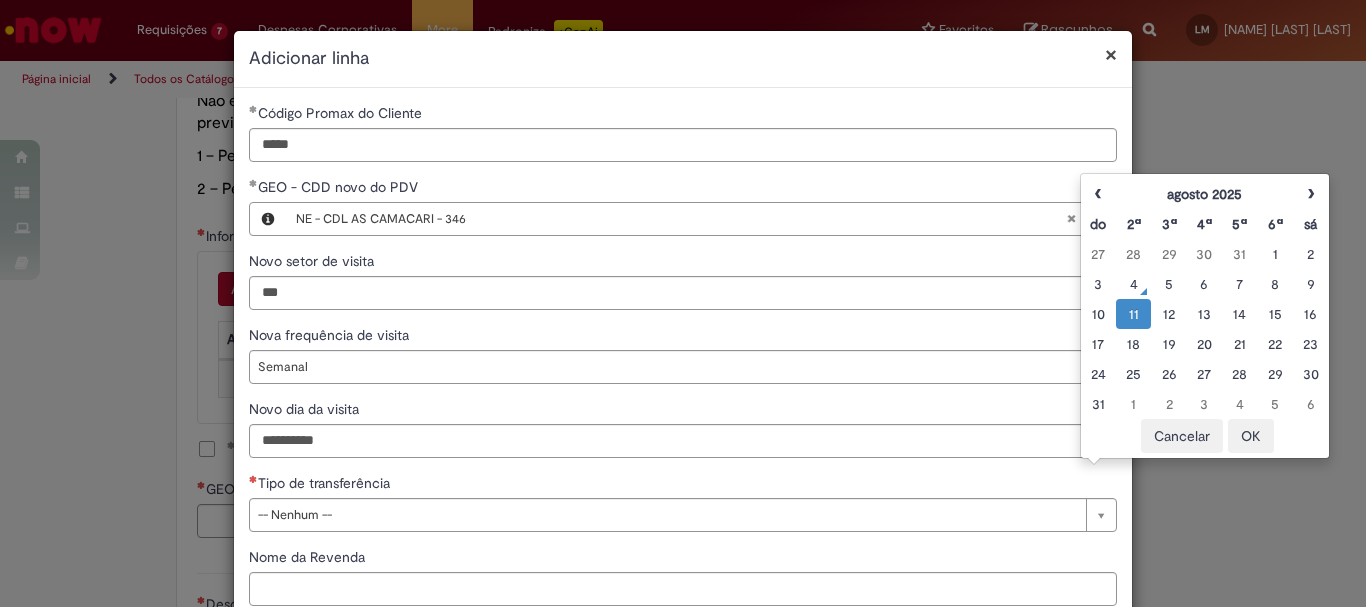 click on "OK" at bounding box center [1251, 436] 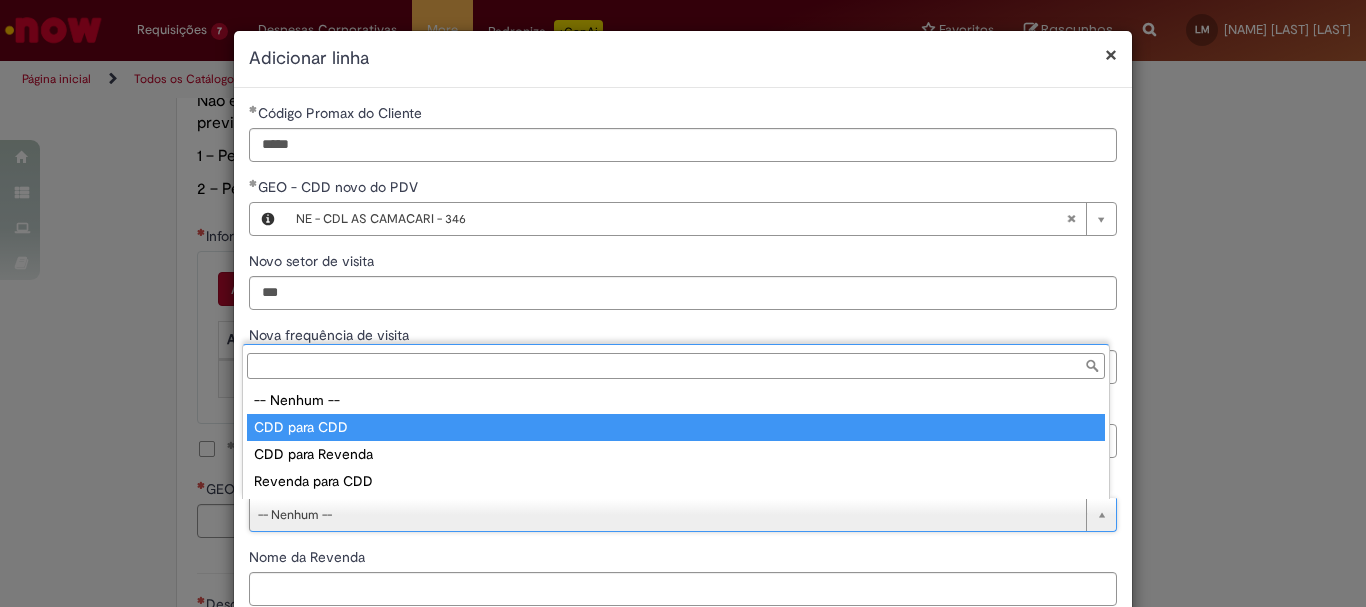 type on "**********" 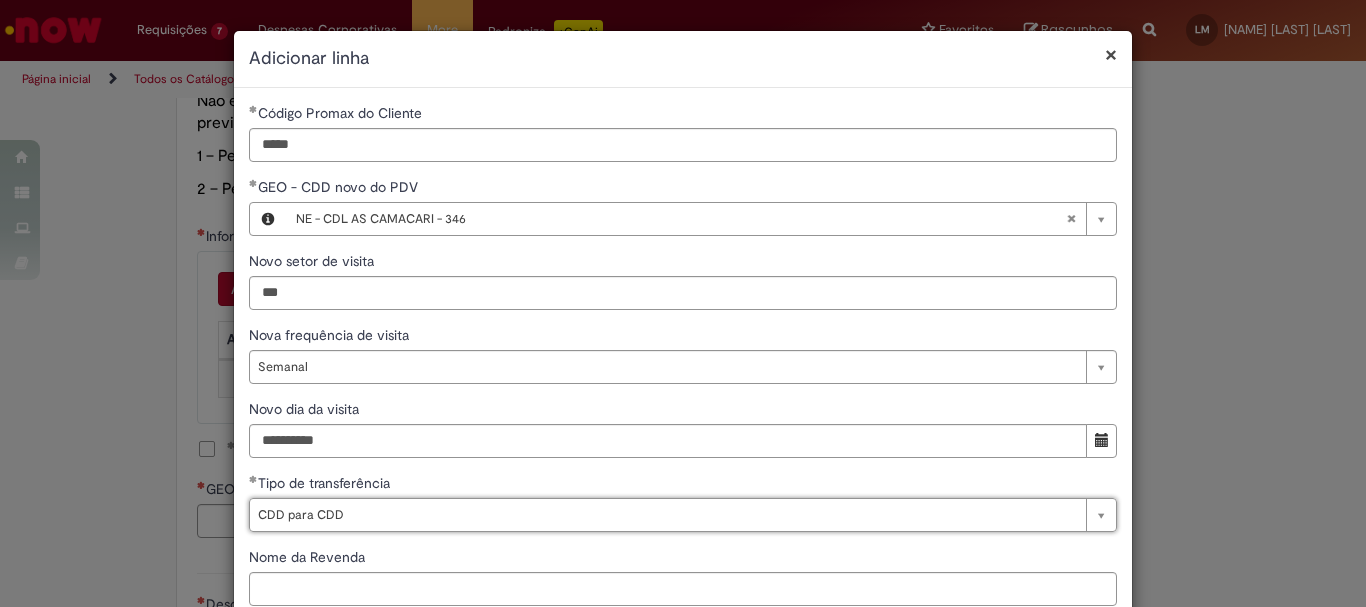scroll, scrollTop: 125, scrollLeft: 0, axis: vertical 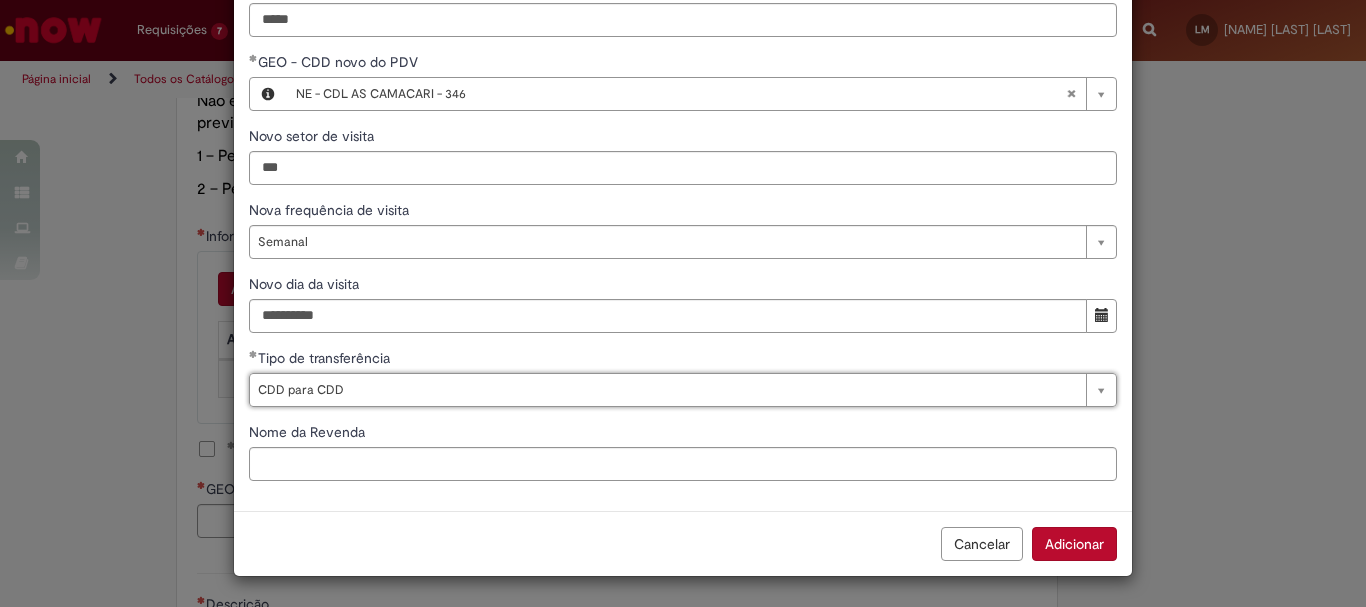 click on "Adicionar" at bounding box center (1074, 544) 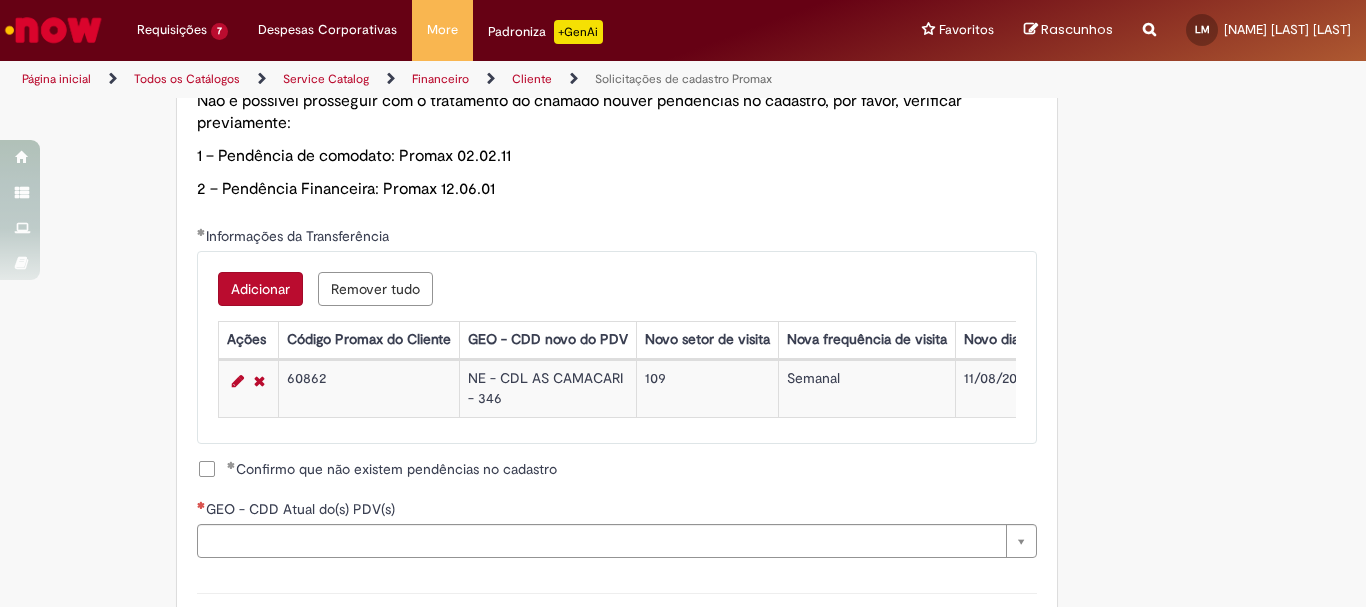 scroll, scrollTop: 1300, scrollLeft: 0, axis: vertical 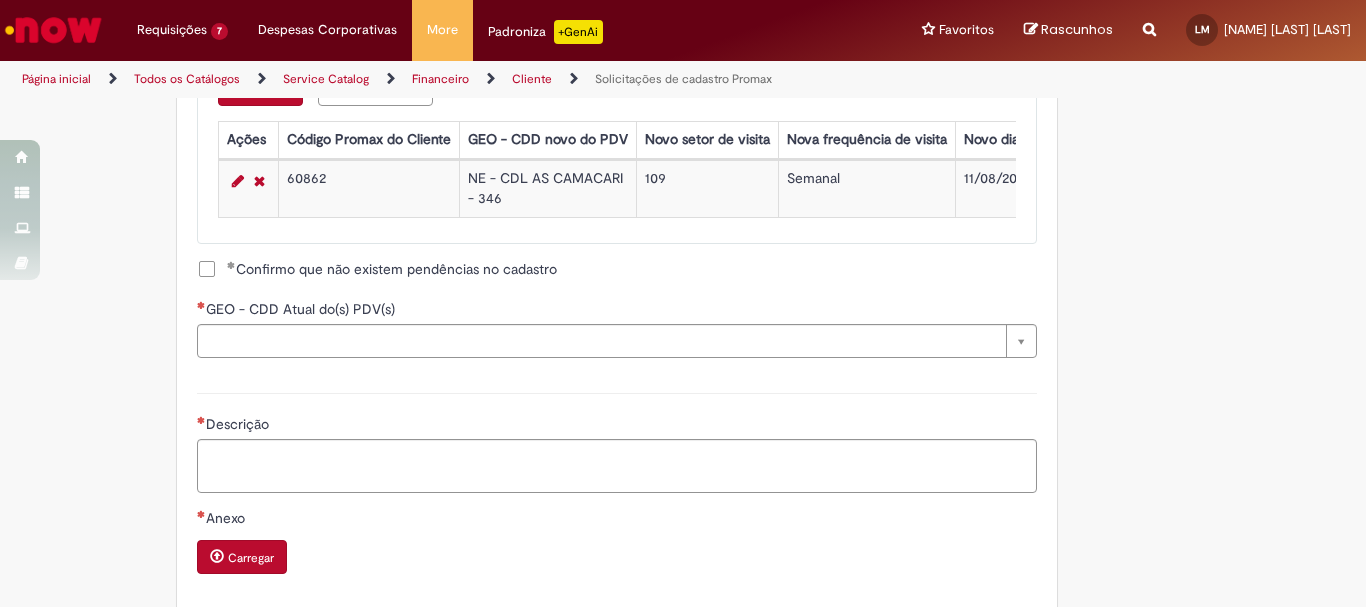 click on "**********" at bounding box center [617, 19] 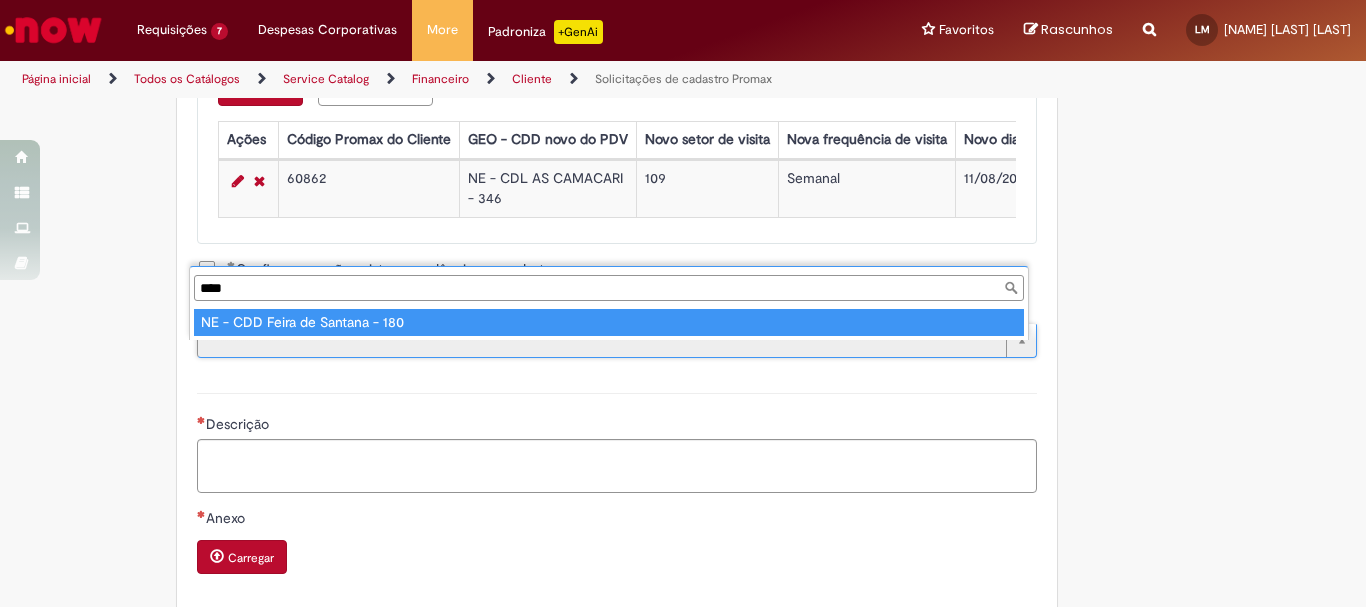 type on "****" 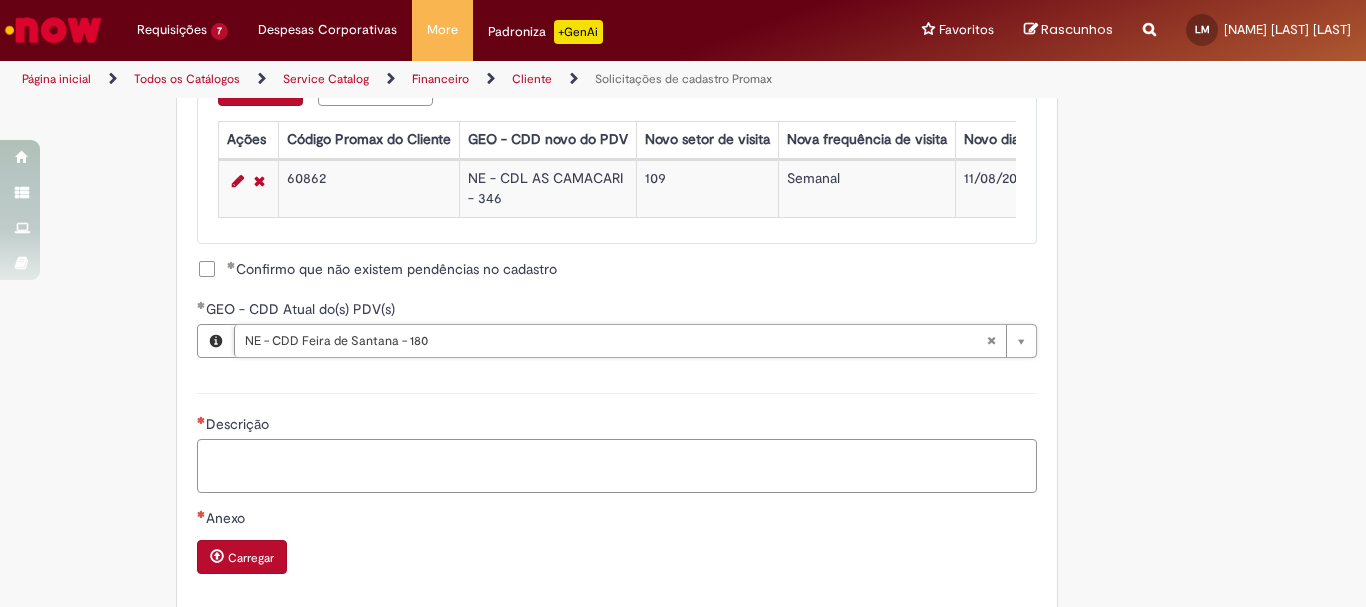 click on "Descrição" at bounding box center [617, 466] 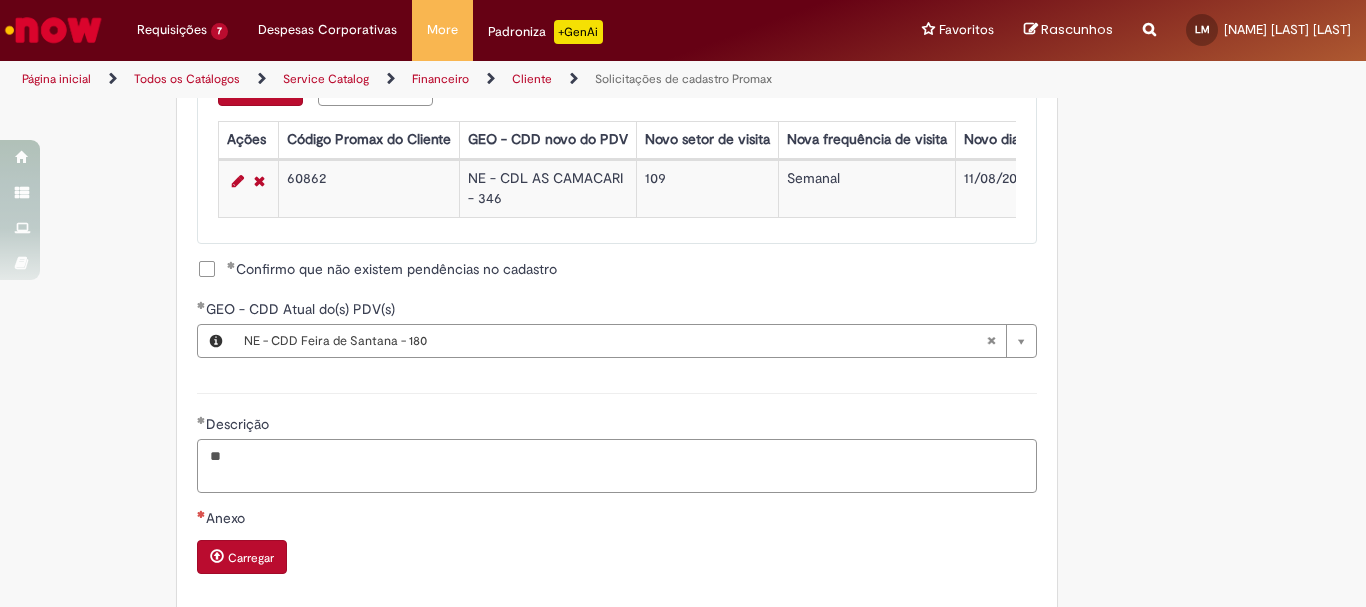 type on "*" 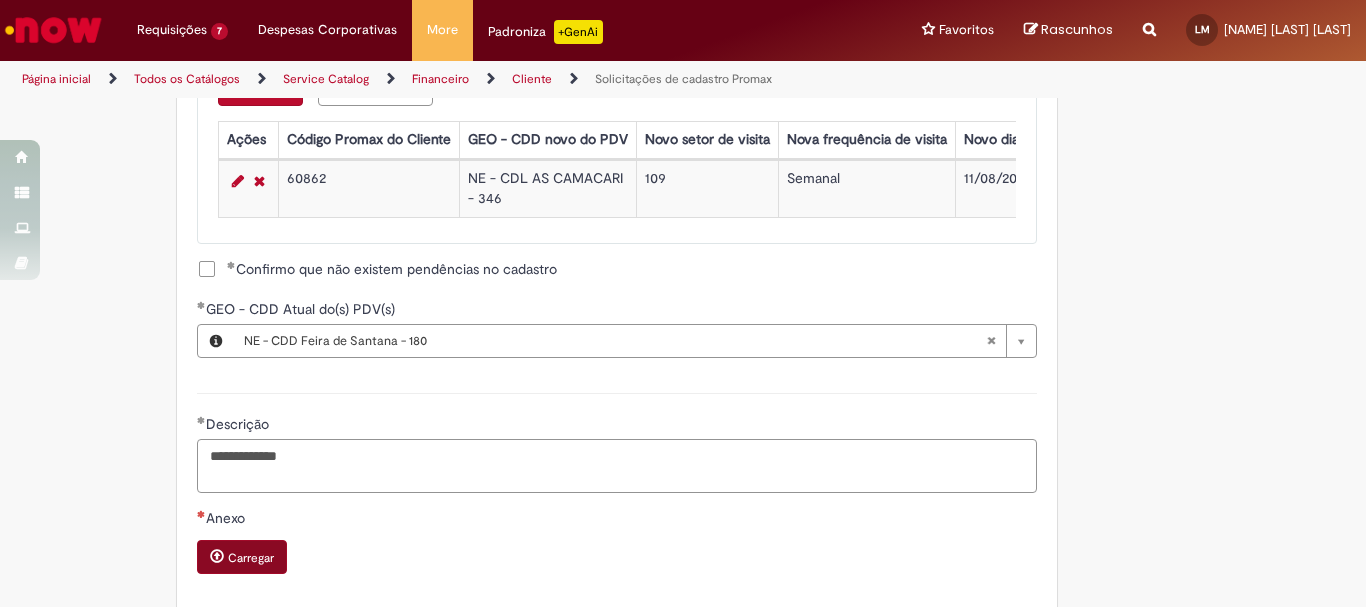 type on "**********" 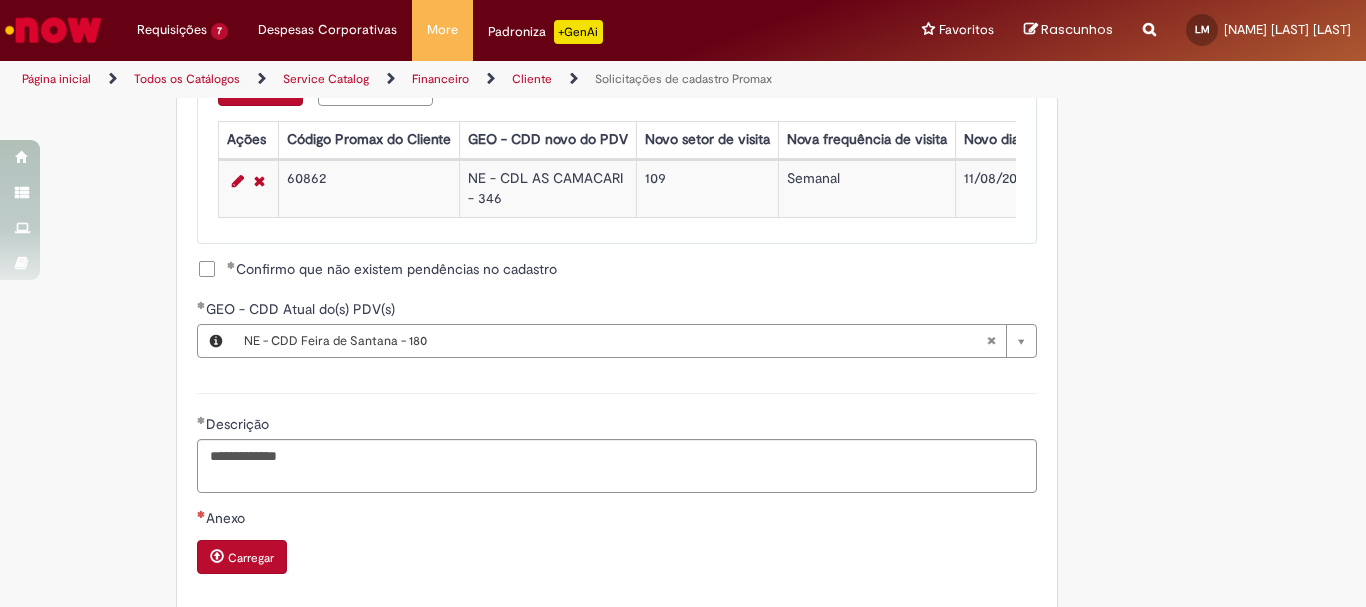 click on "Carregar" at bounding box center [242, 557] 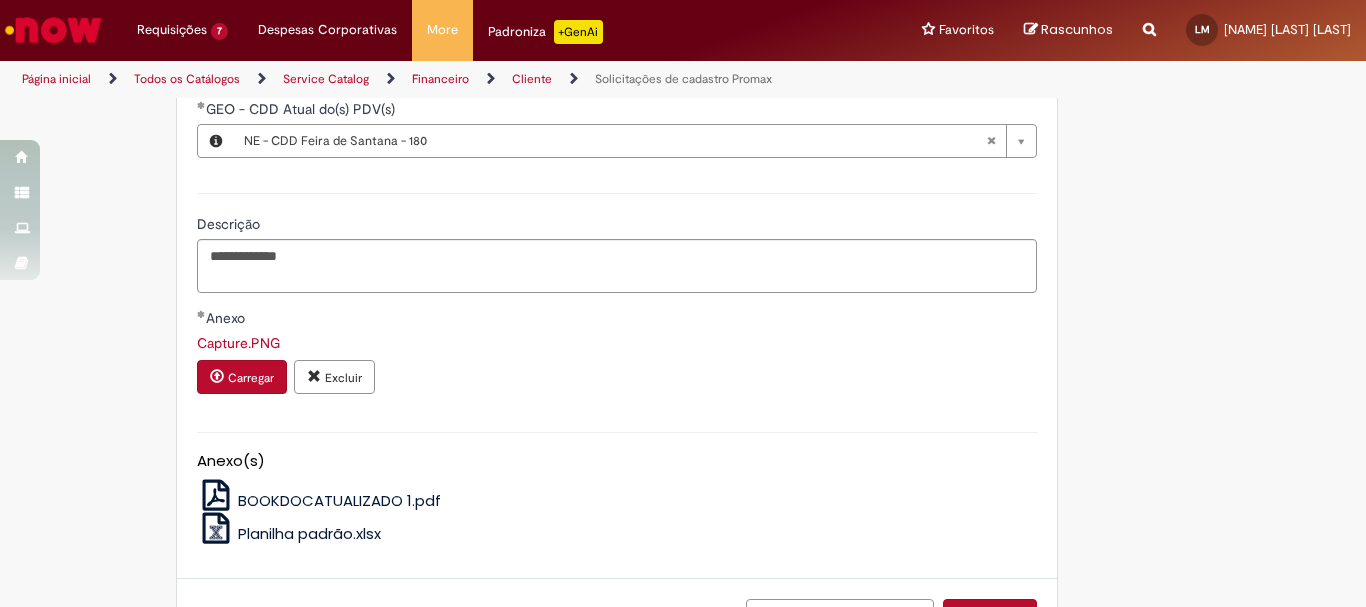 scroll, scrollTop: 1586, scrollLeft: 0, axis: vertical 